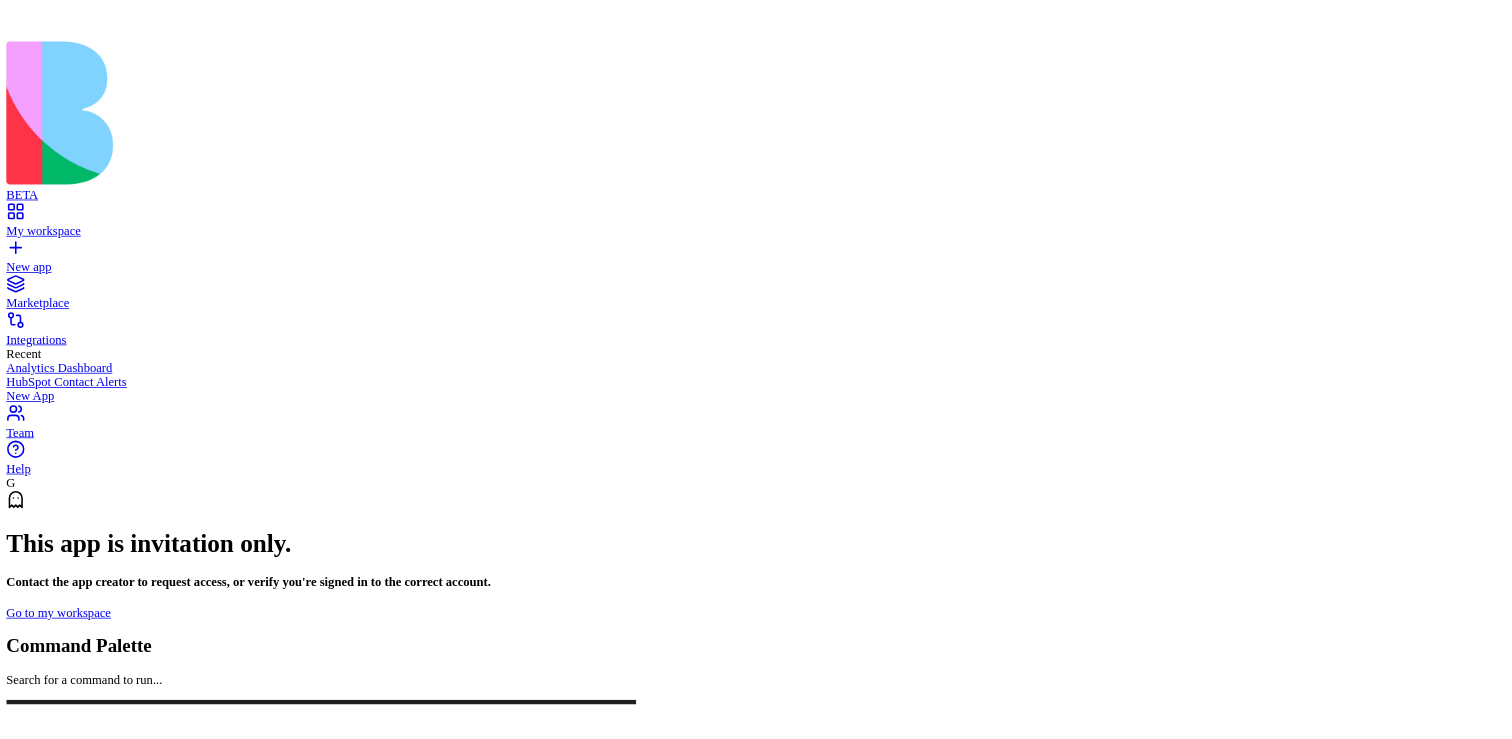 scroll, scrollTop: 0, scrollLeft: 0, axis: both 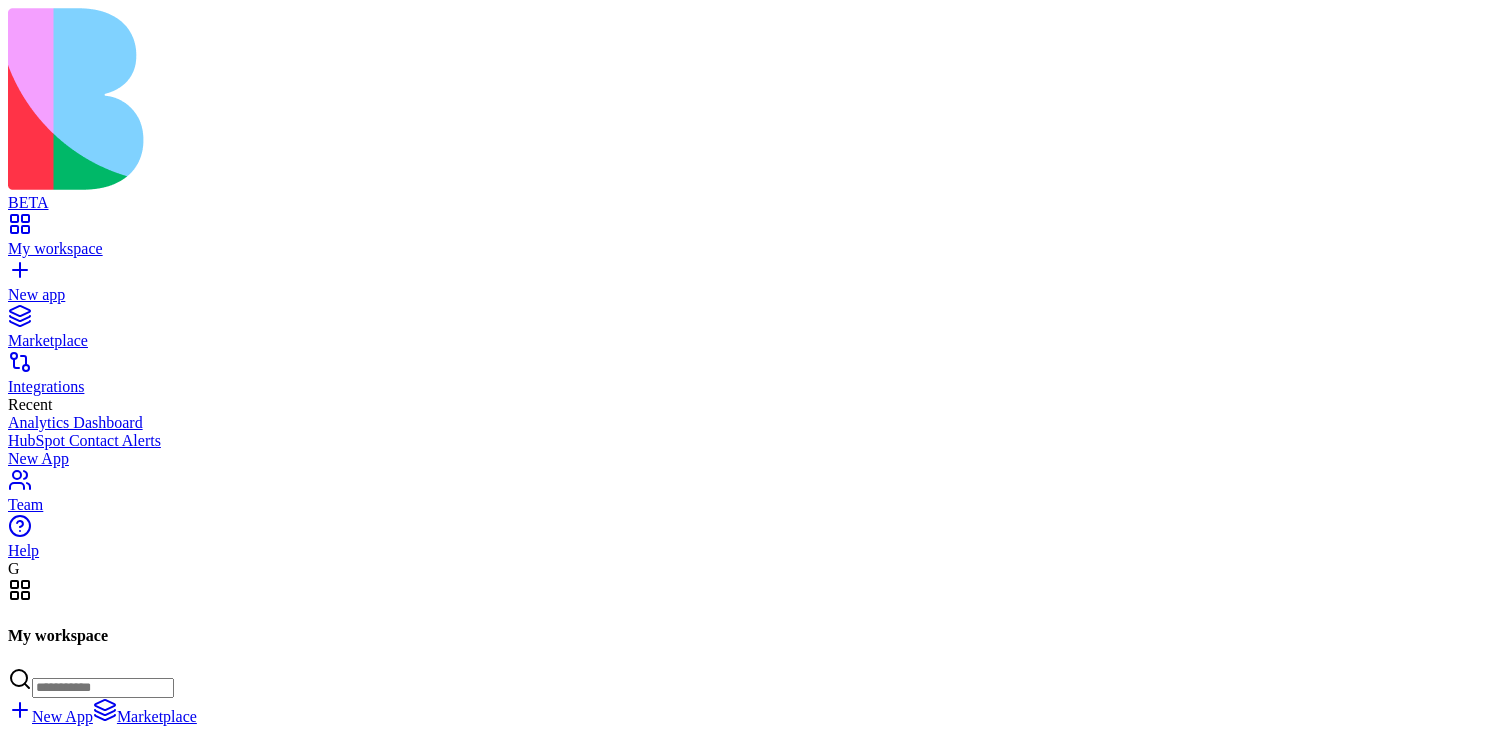 click at bounding box center (28, 1417) 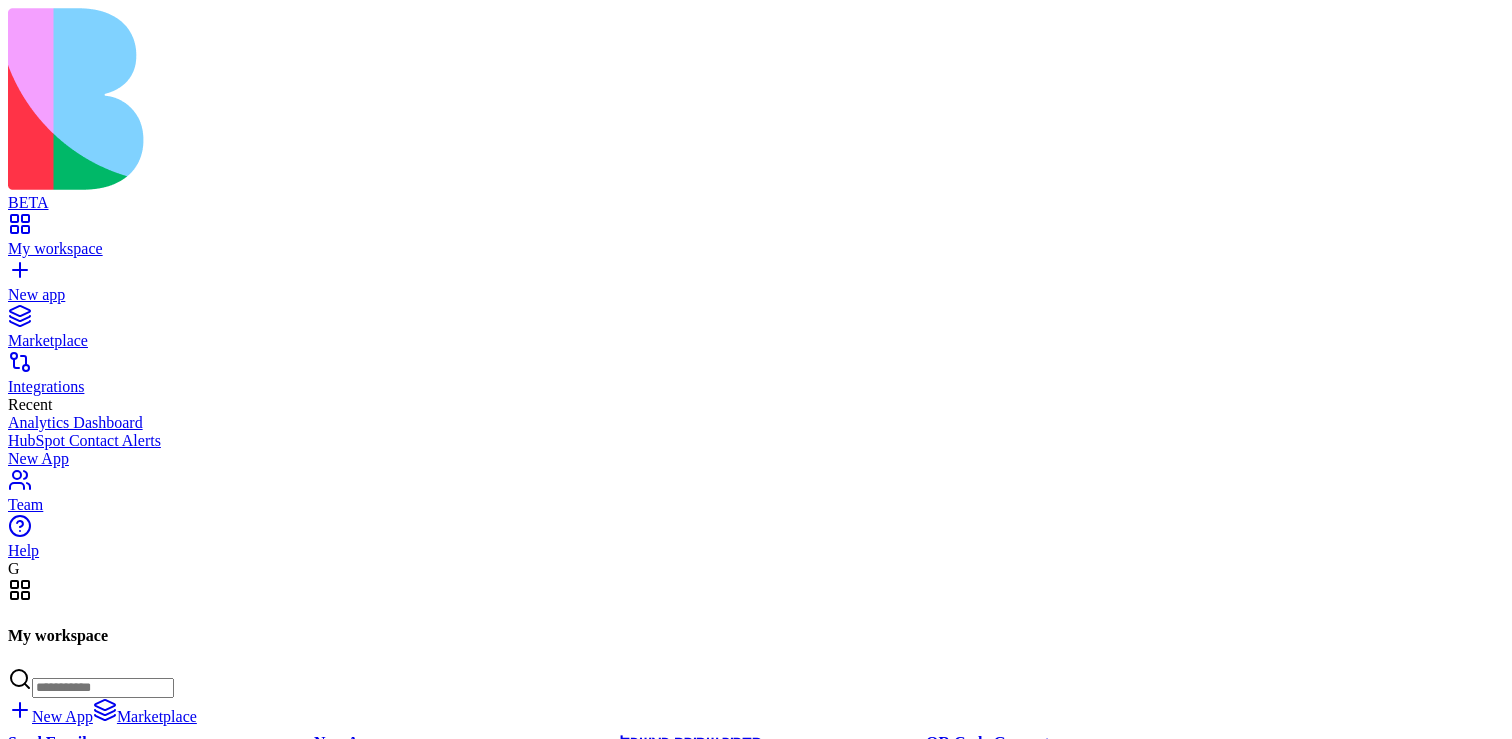 scroll, scrollTop: 135672, scrollLeft: 0, axis: vertical 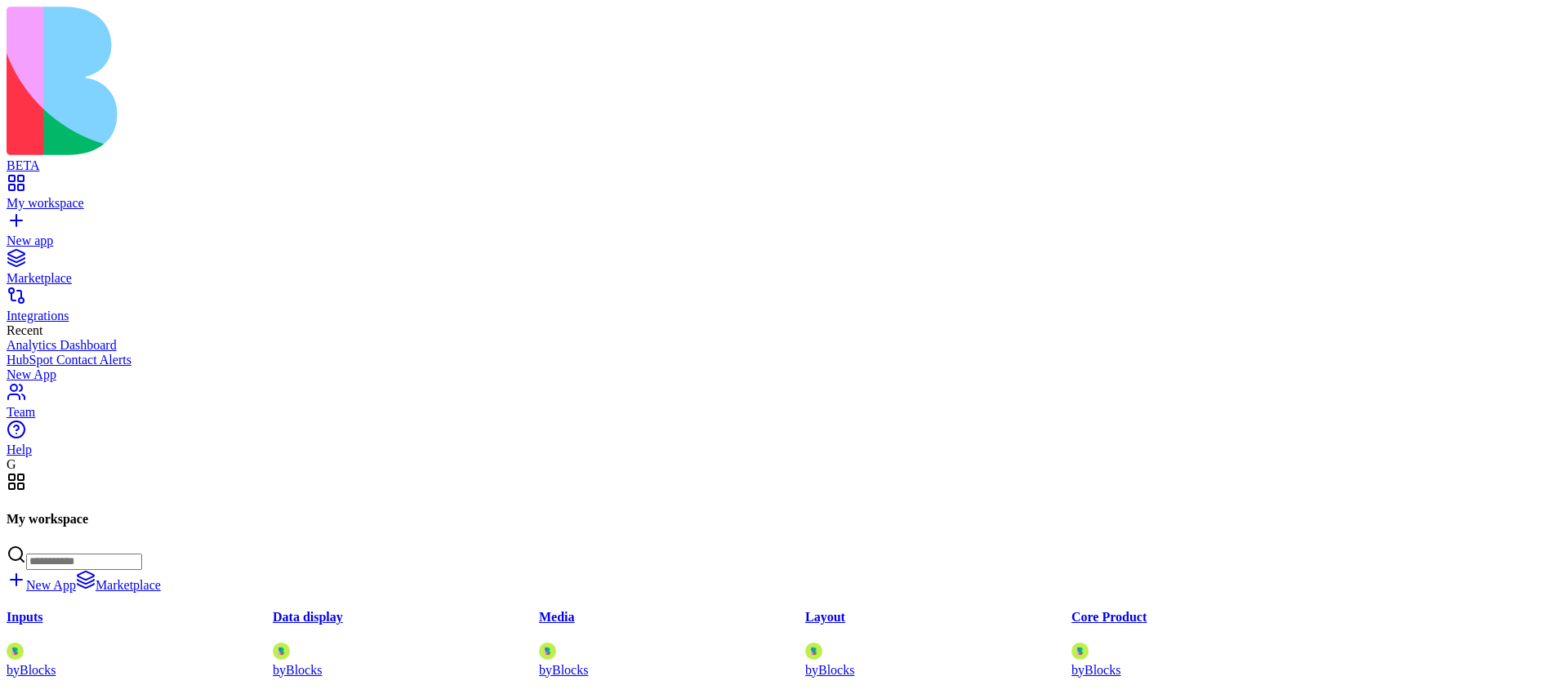 click at bounding box center (23, 1248) 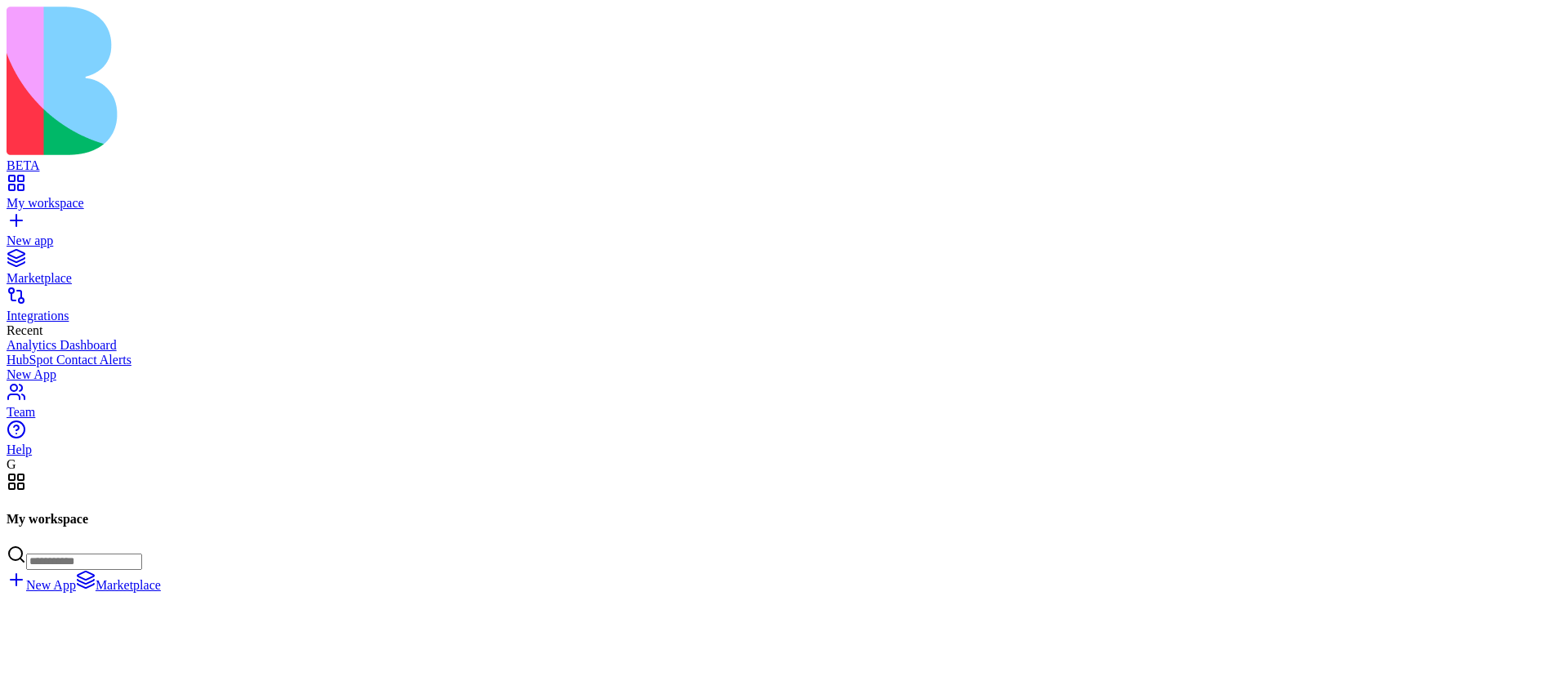 scroll, scrollTop: 88745, scrollLeft: 0, axis: vertical 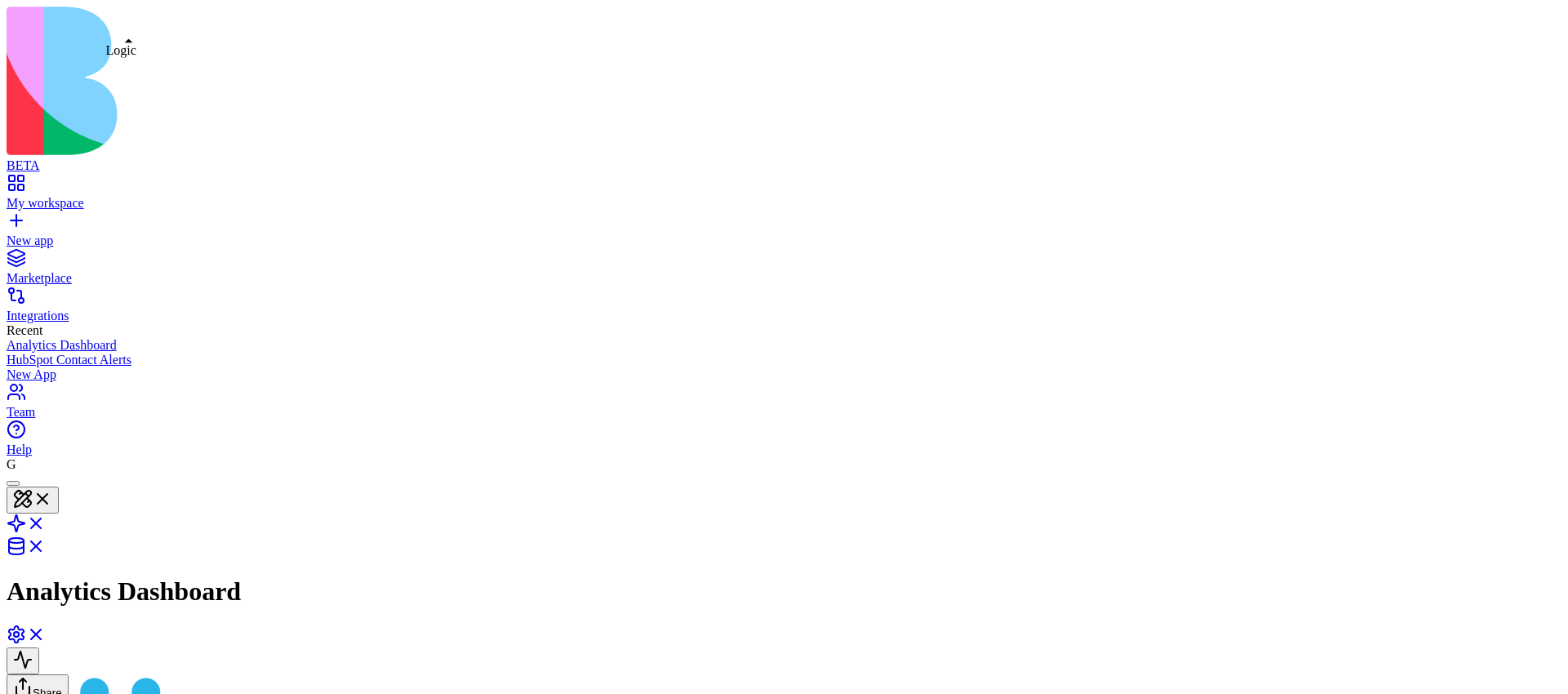 click at bounding box center [26, 528] 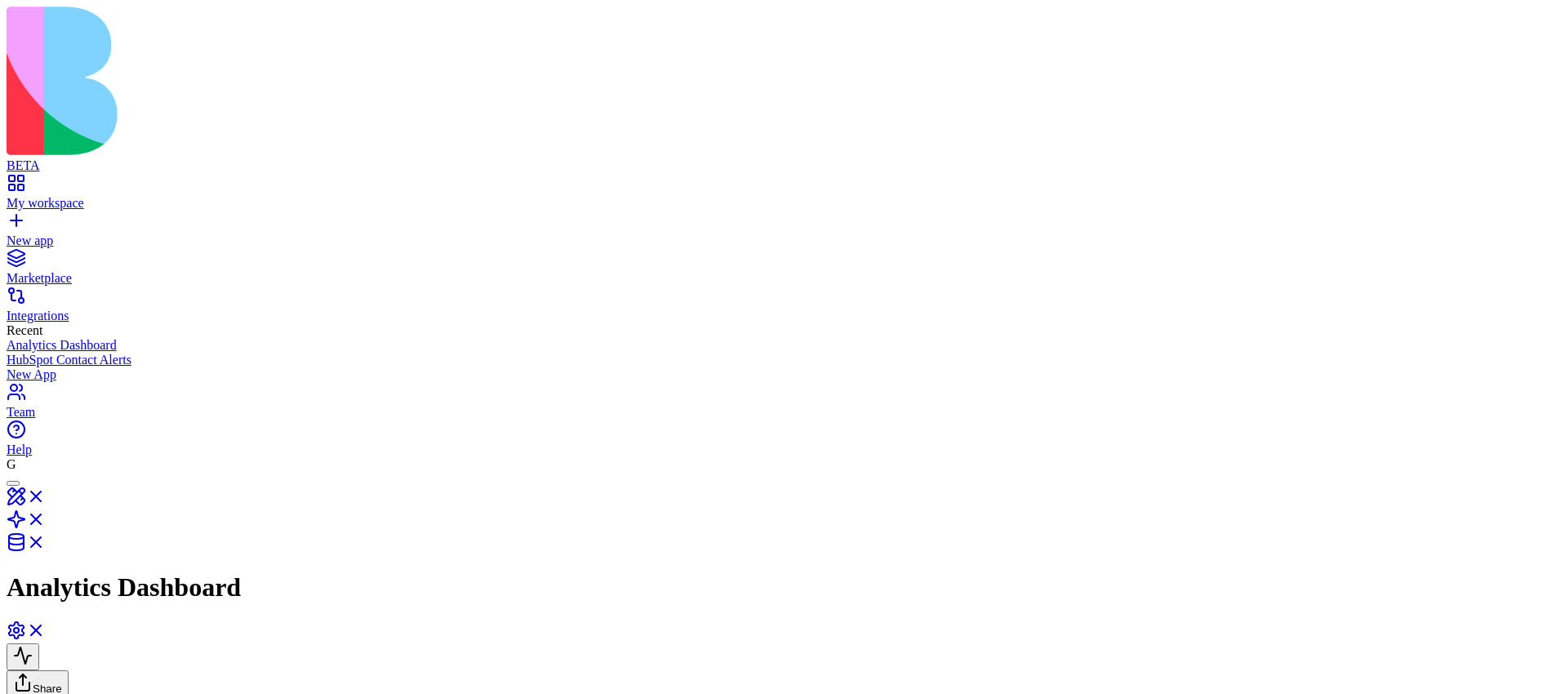 click at bounding box center [565, 868] 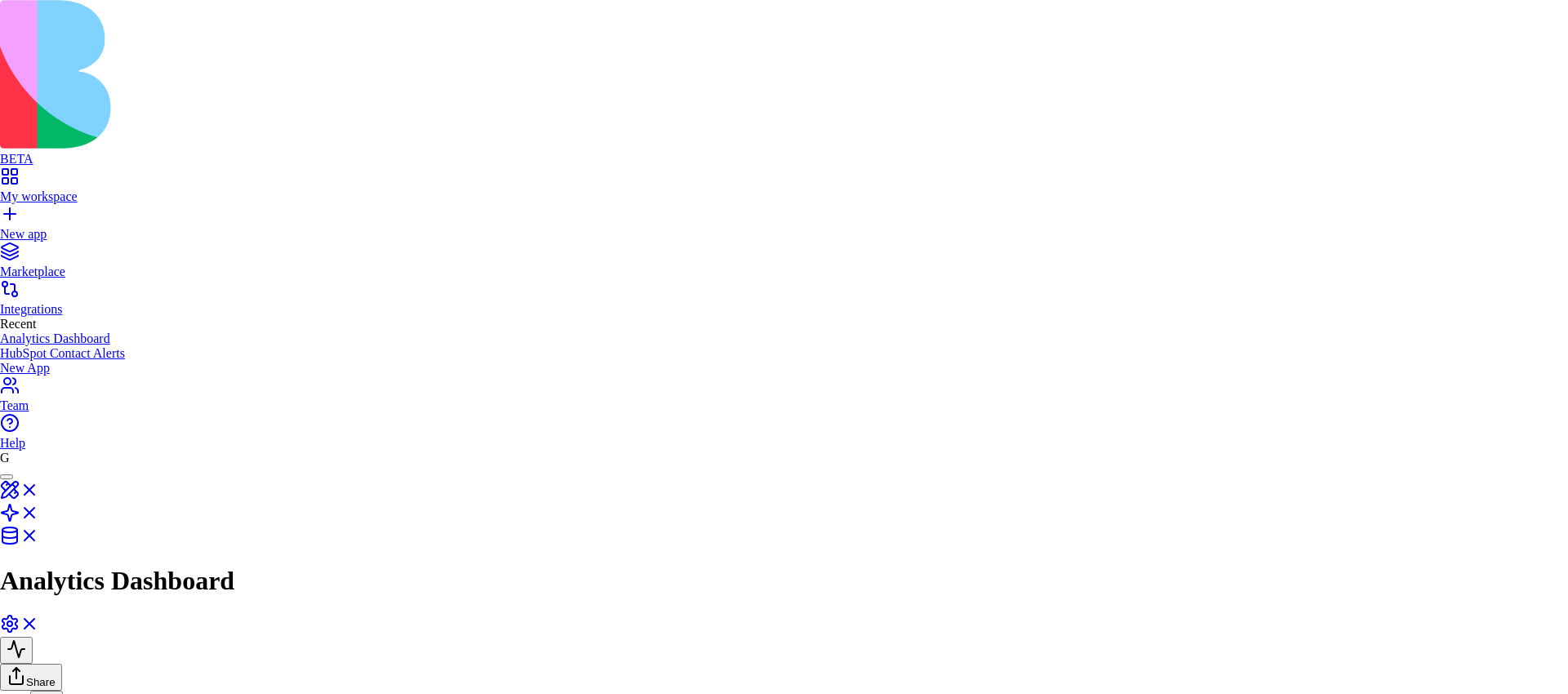 scroll, scrollTop: 0, scrollLeft: 0, axis: both 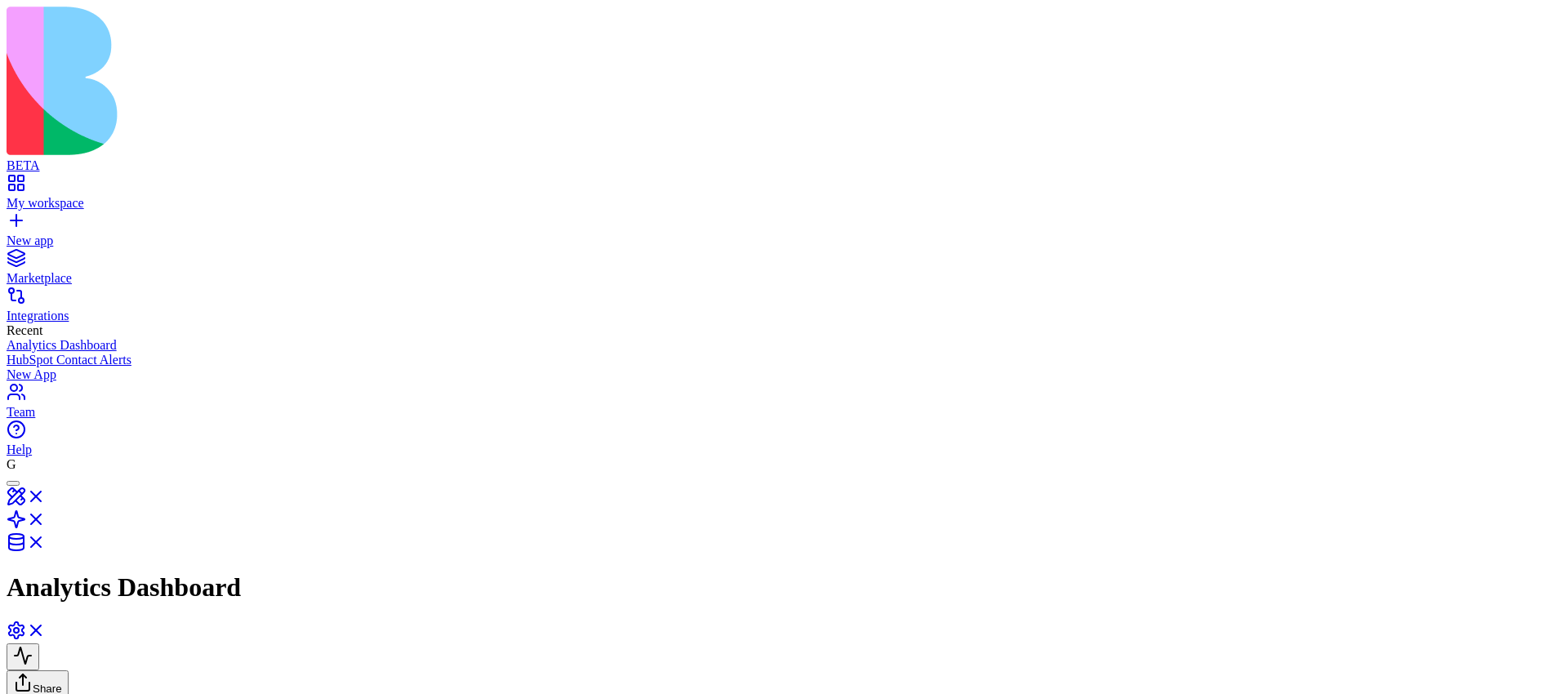 click at bounding box center (565, 879) 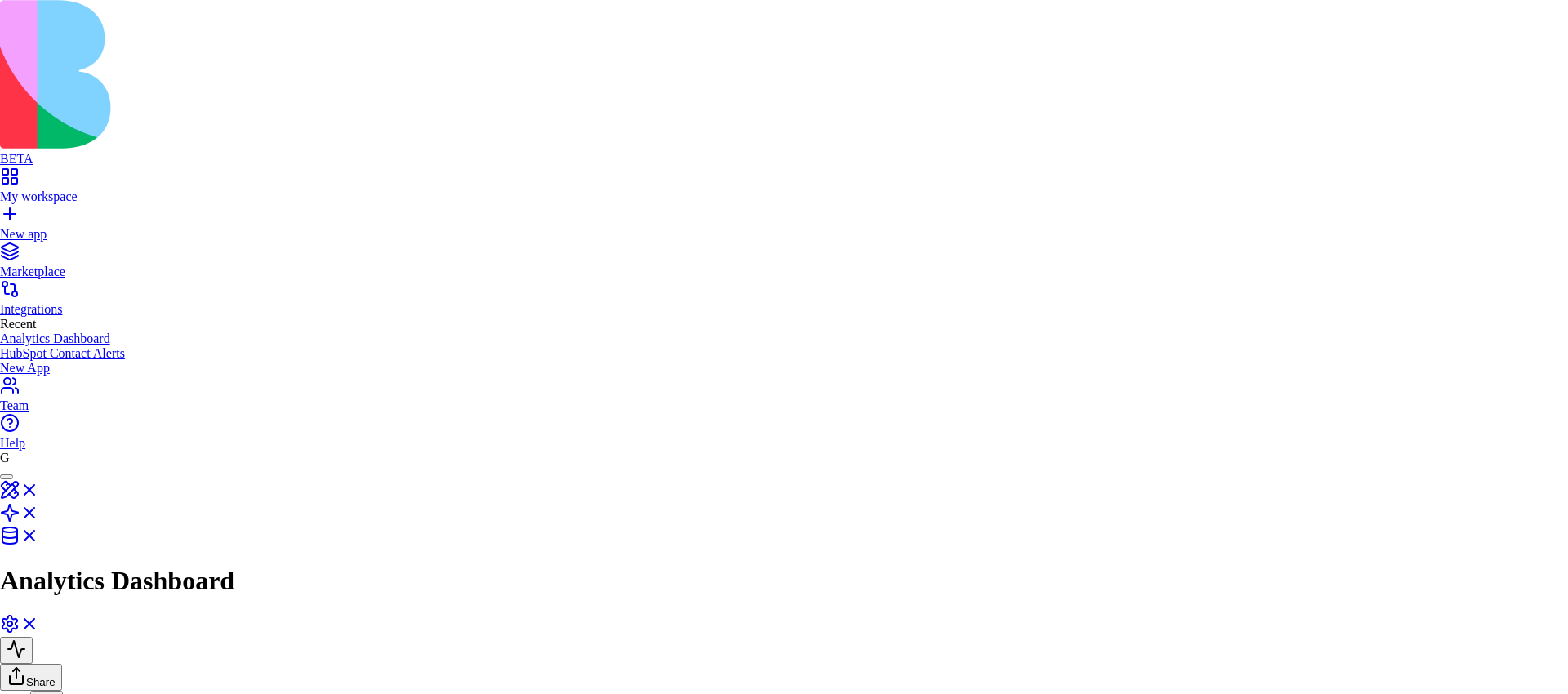 scroll, scrollTop: 0, scrollLeft: 0, axis: both 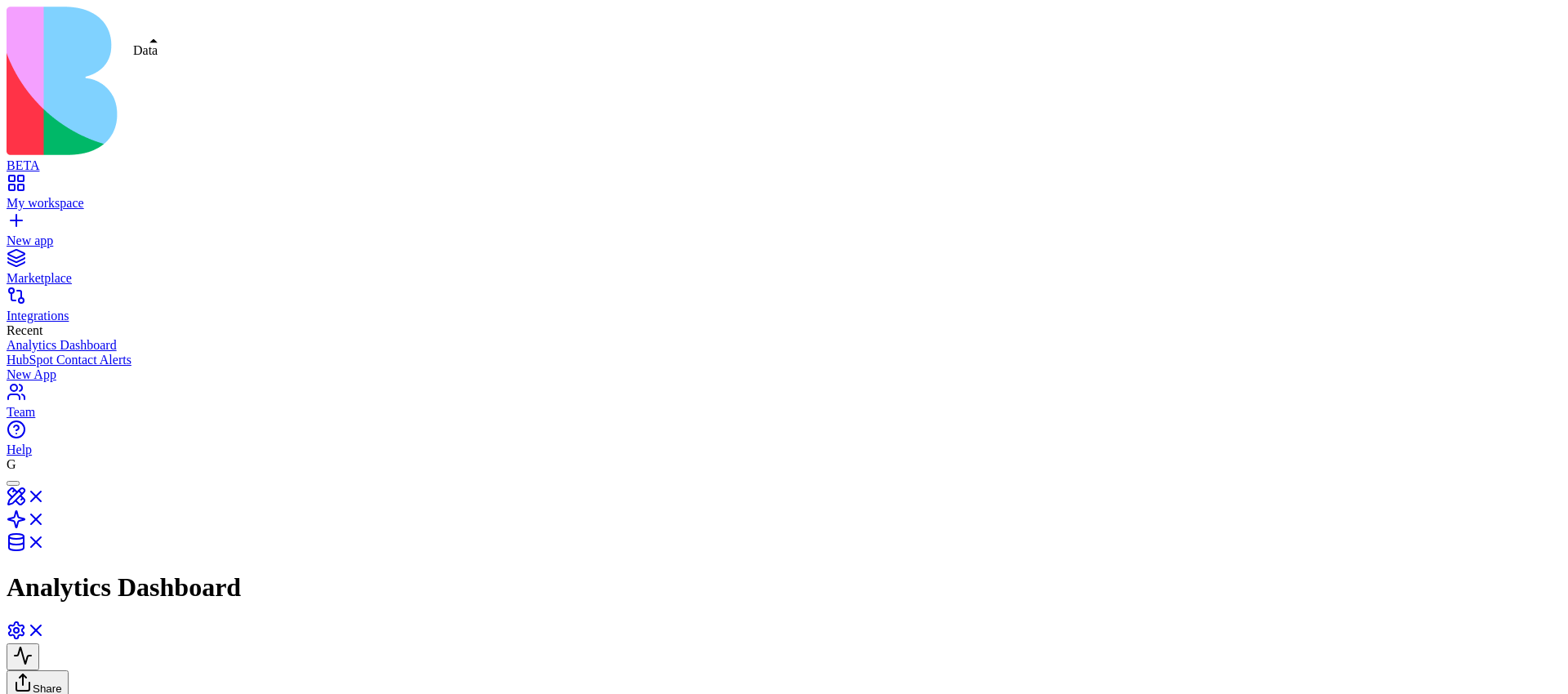 click at bounding box center (26, 547) 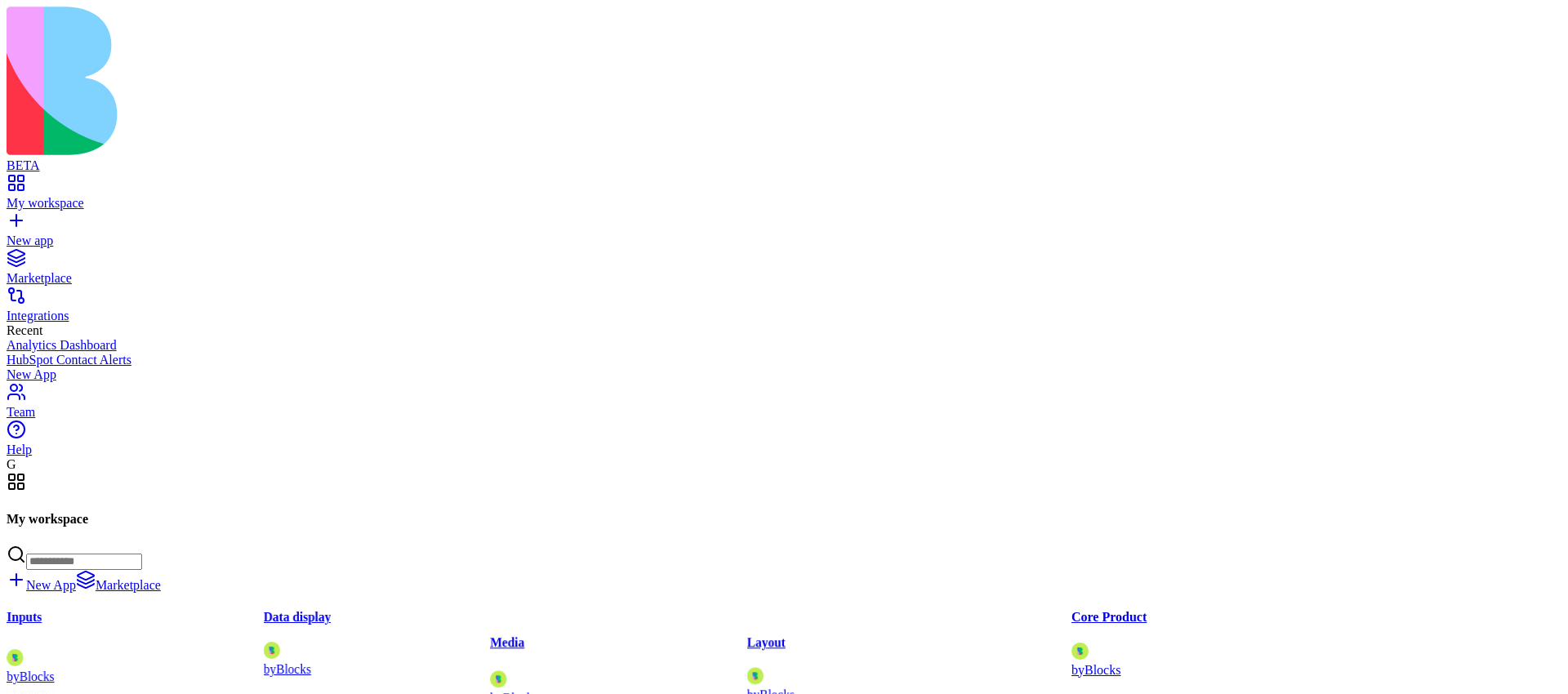 scroll, scrollTop: 0, scrollLeft: 0, axis: both 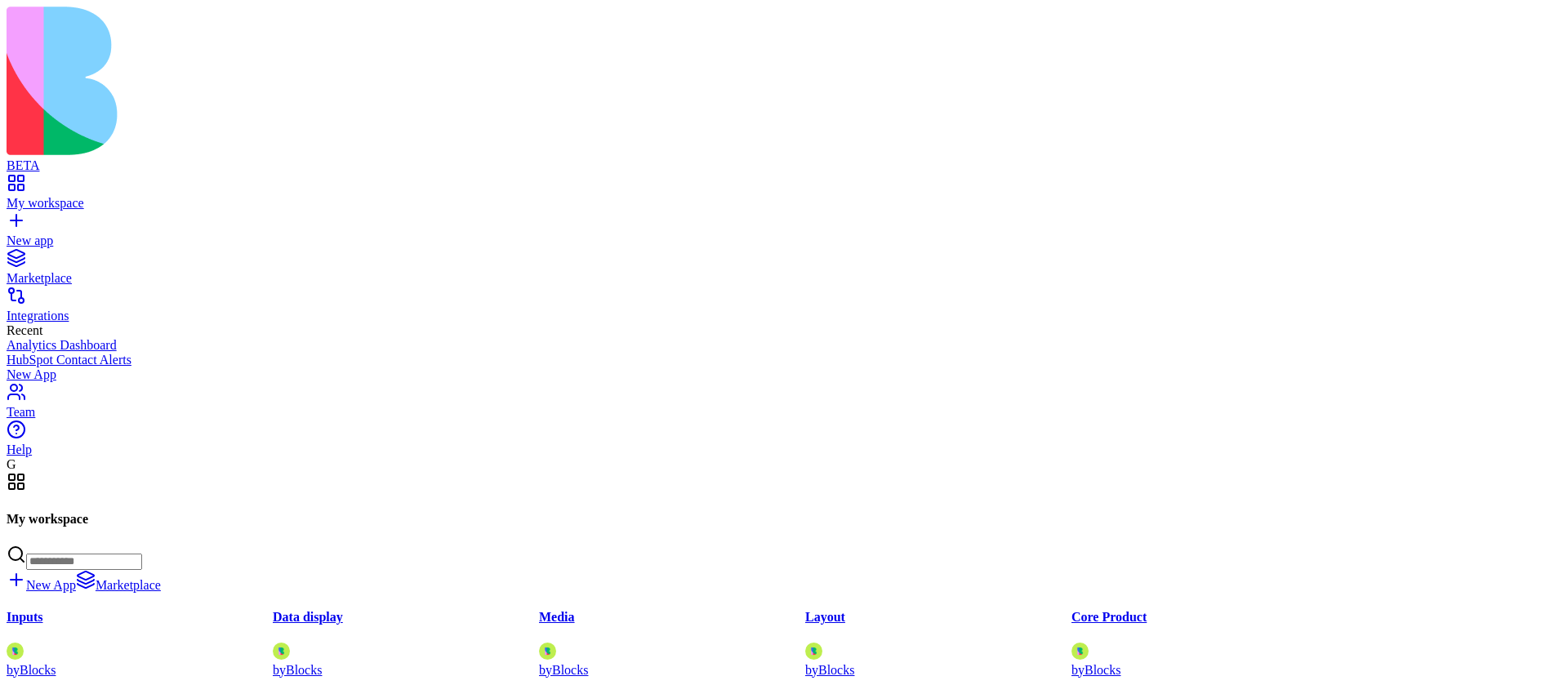 click at bounding box center (23, 1248) 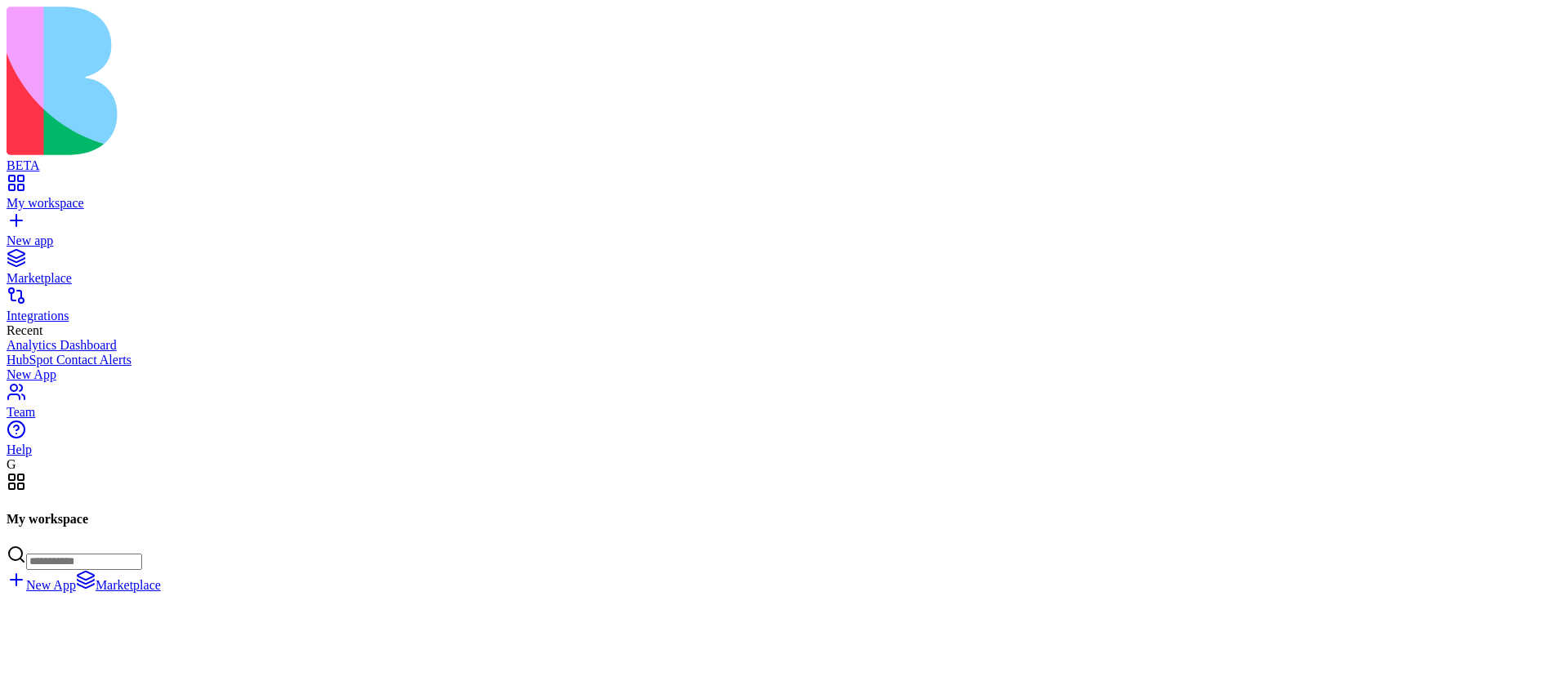 scroll, scrollTop: 88745, scrollLeft: 0, axis: vertical 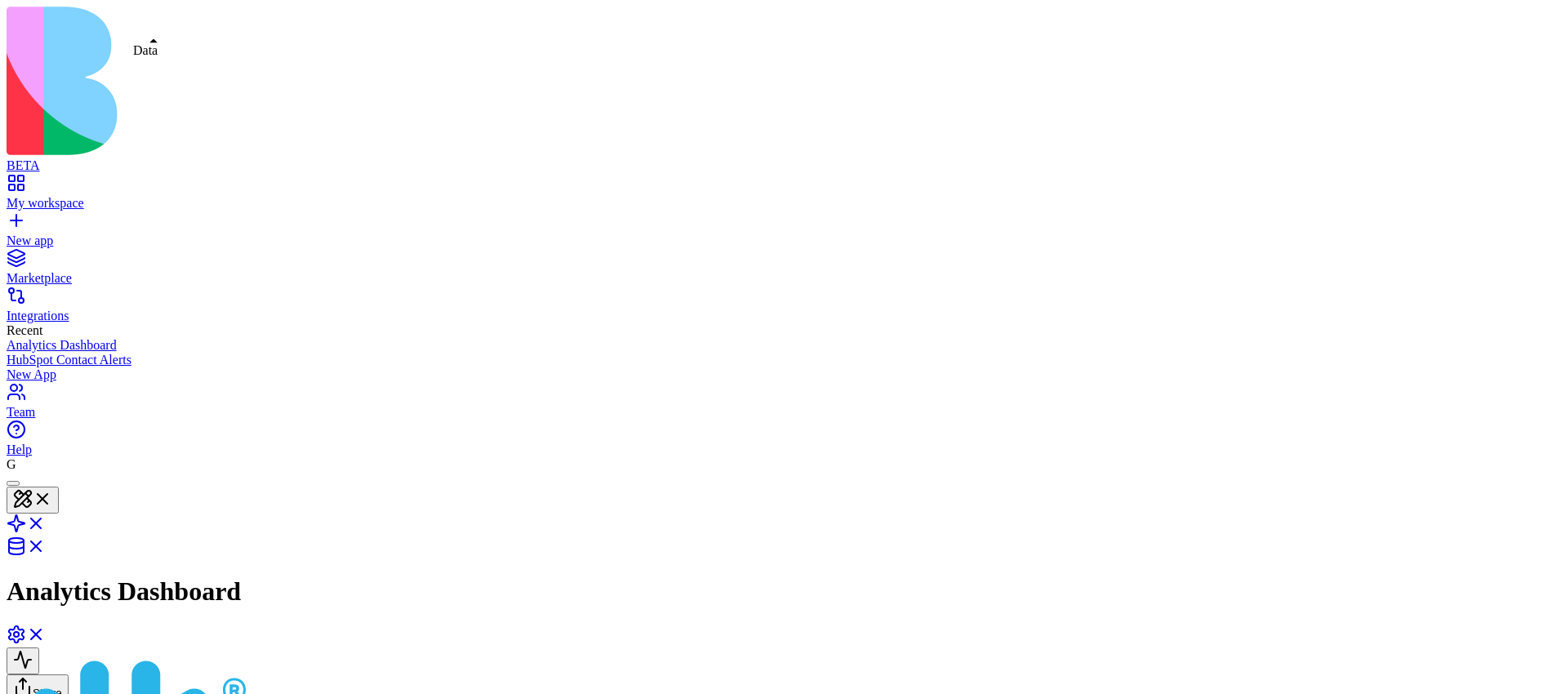 click at bounding box center (26, 551) 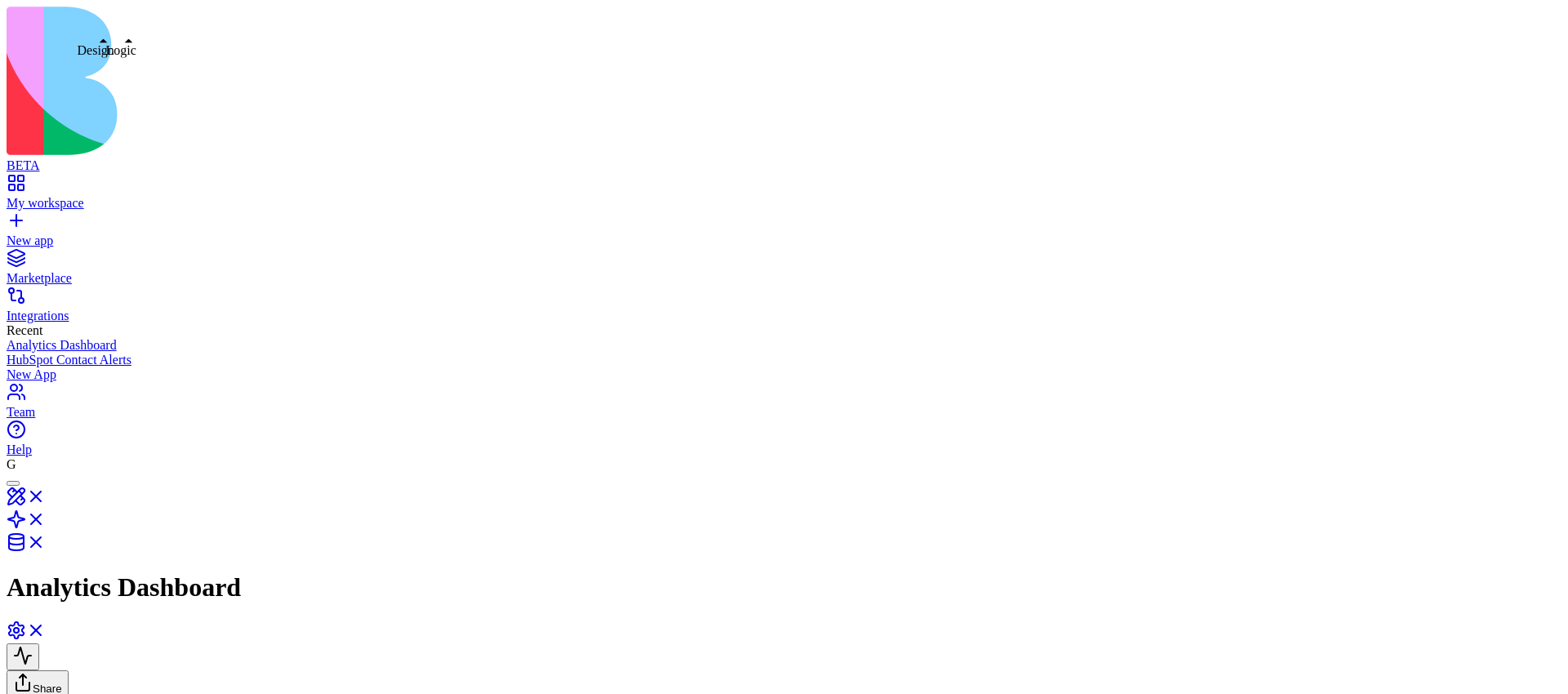 click at bounding box center [26, 501] 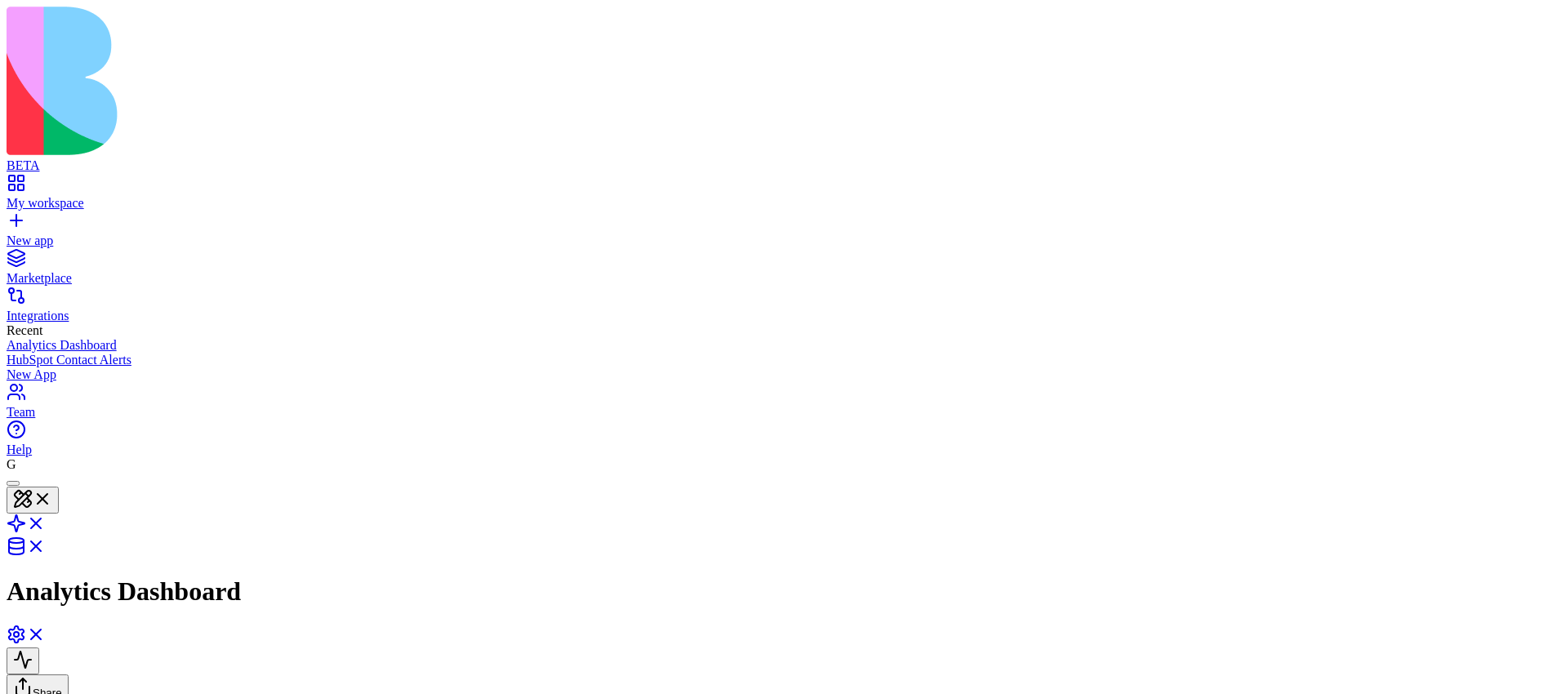 scroll, scrollTop: 0, scrollLeft: 0, axis: both 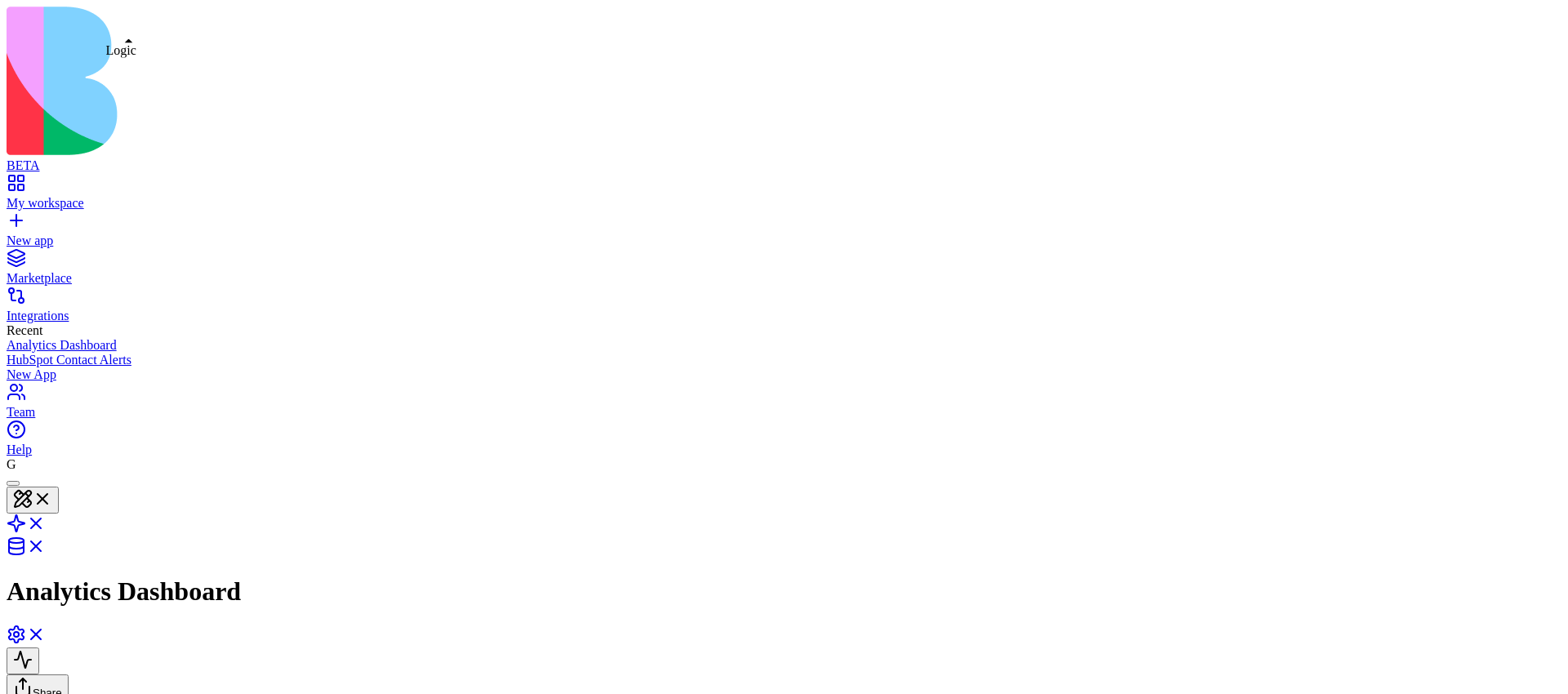 click at bounding box center (26, 528) 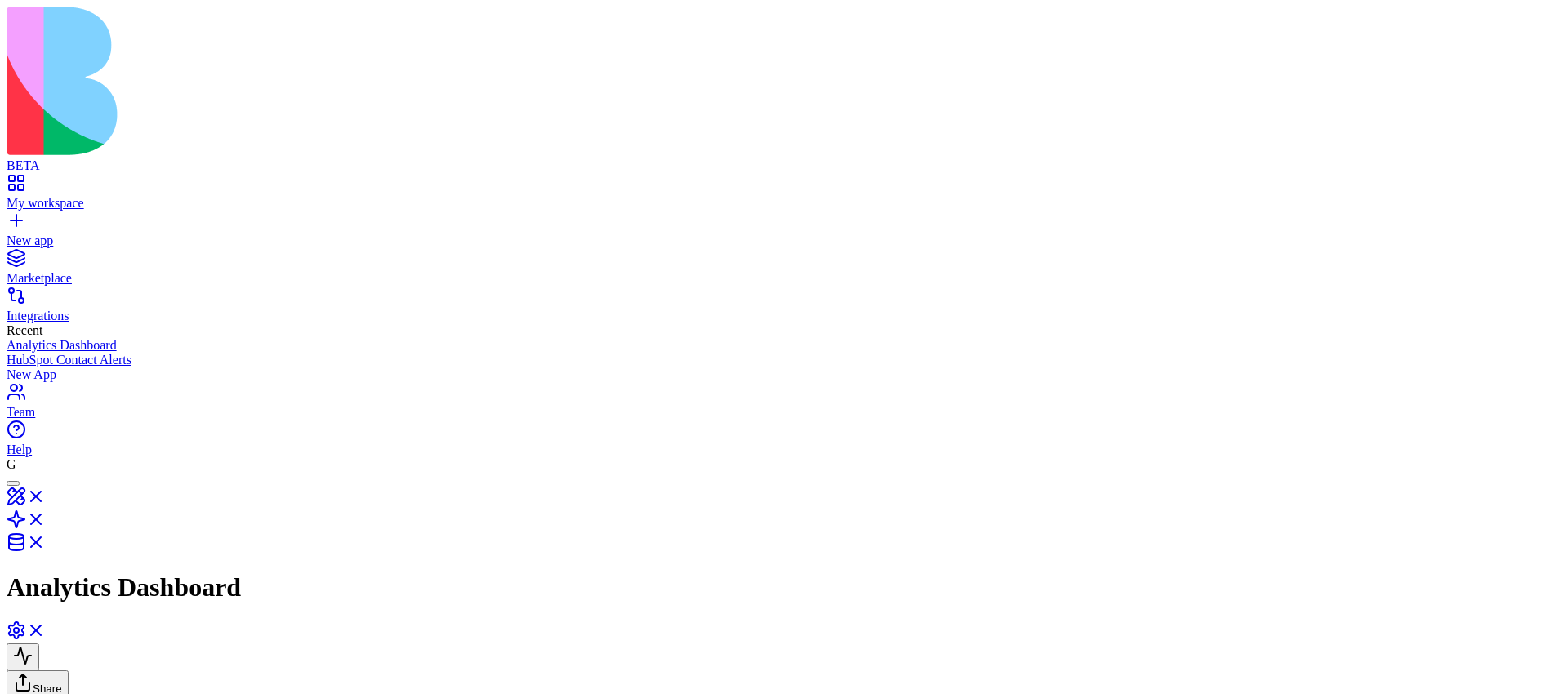 click at bounding box center [577, 868] 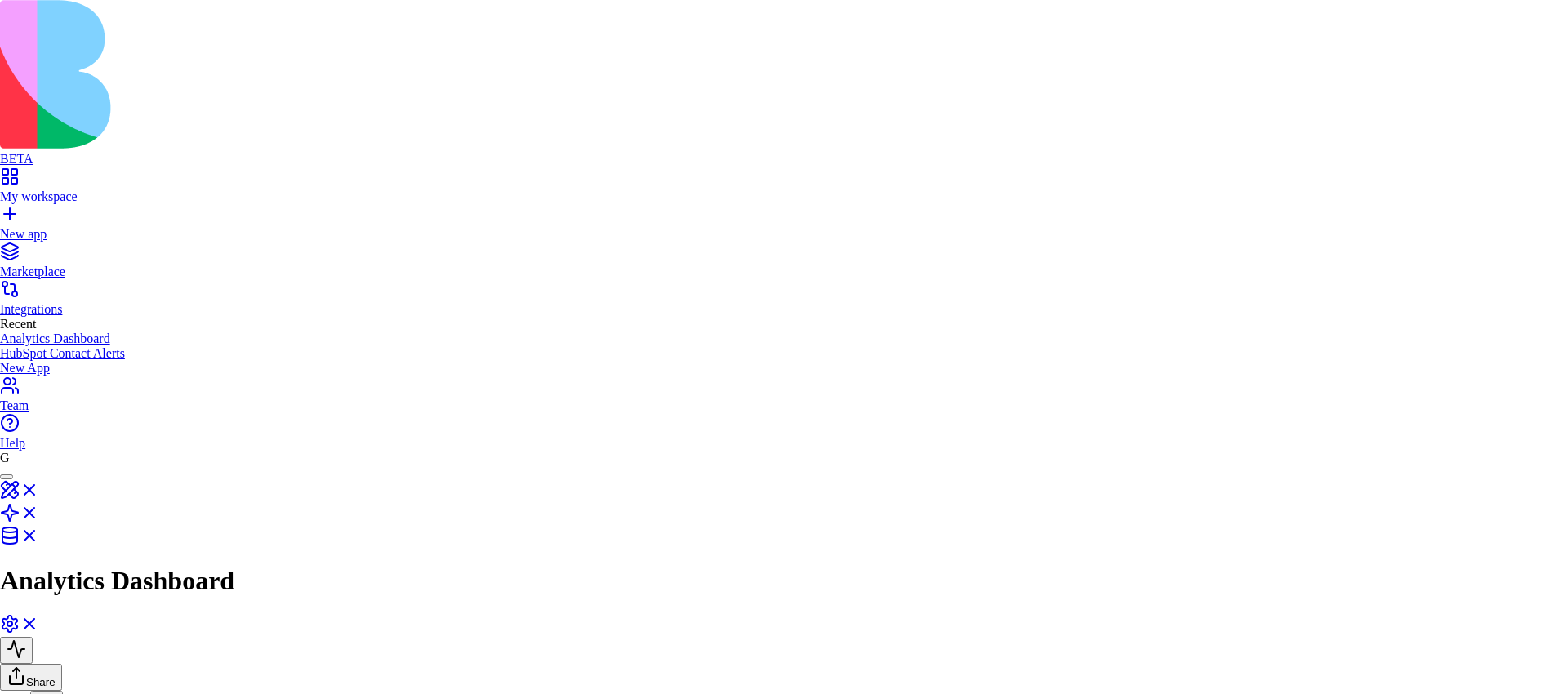 scroll, scrollTop: 39, scrollLeft: 0, axis: vertical 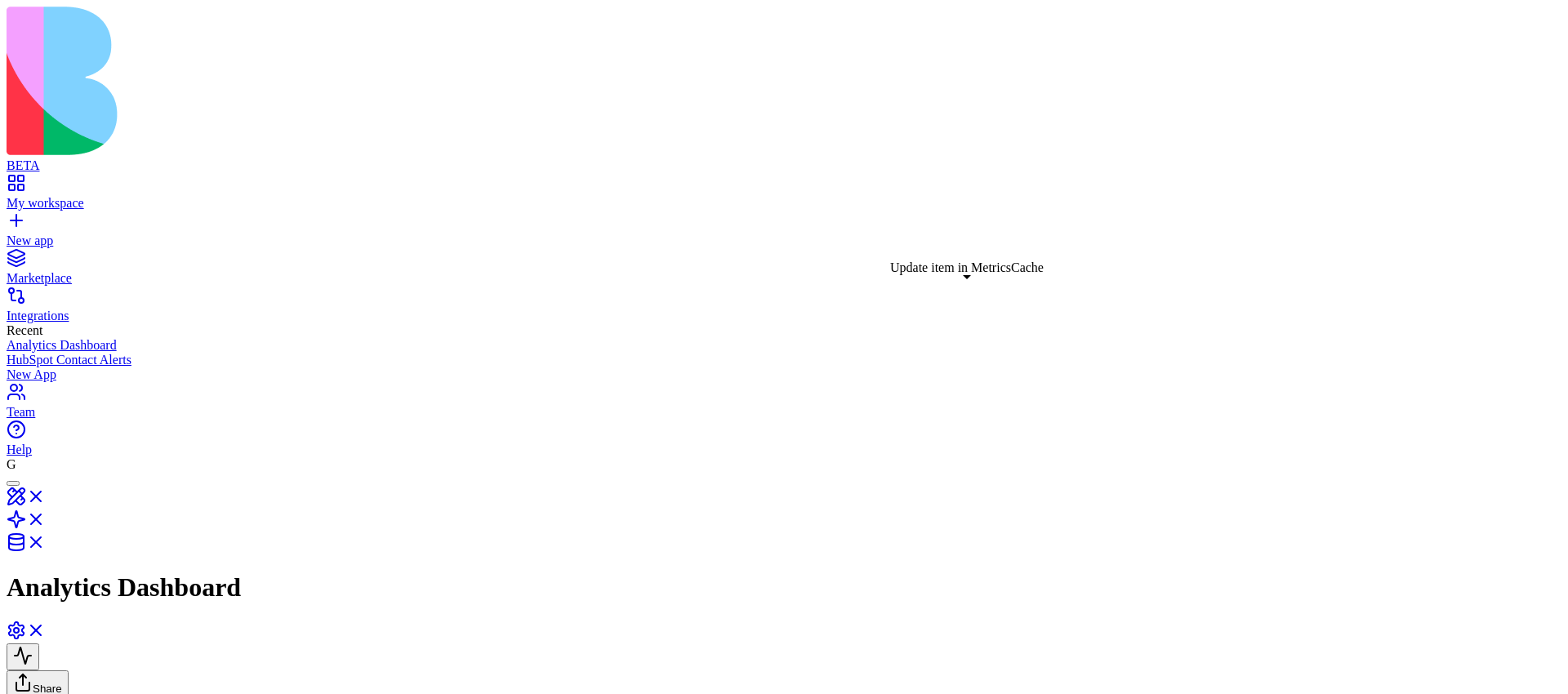 click on "Update item in MetricsCache" at bounding box center [677, 986] 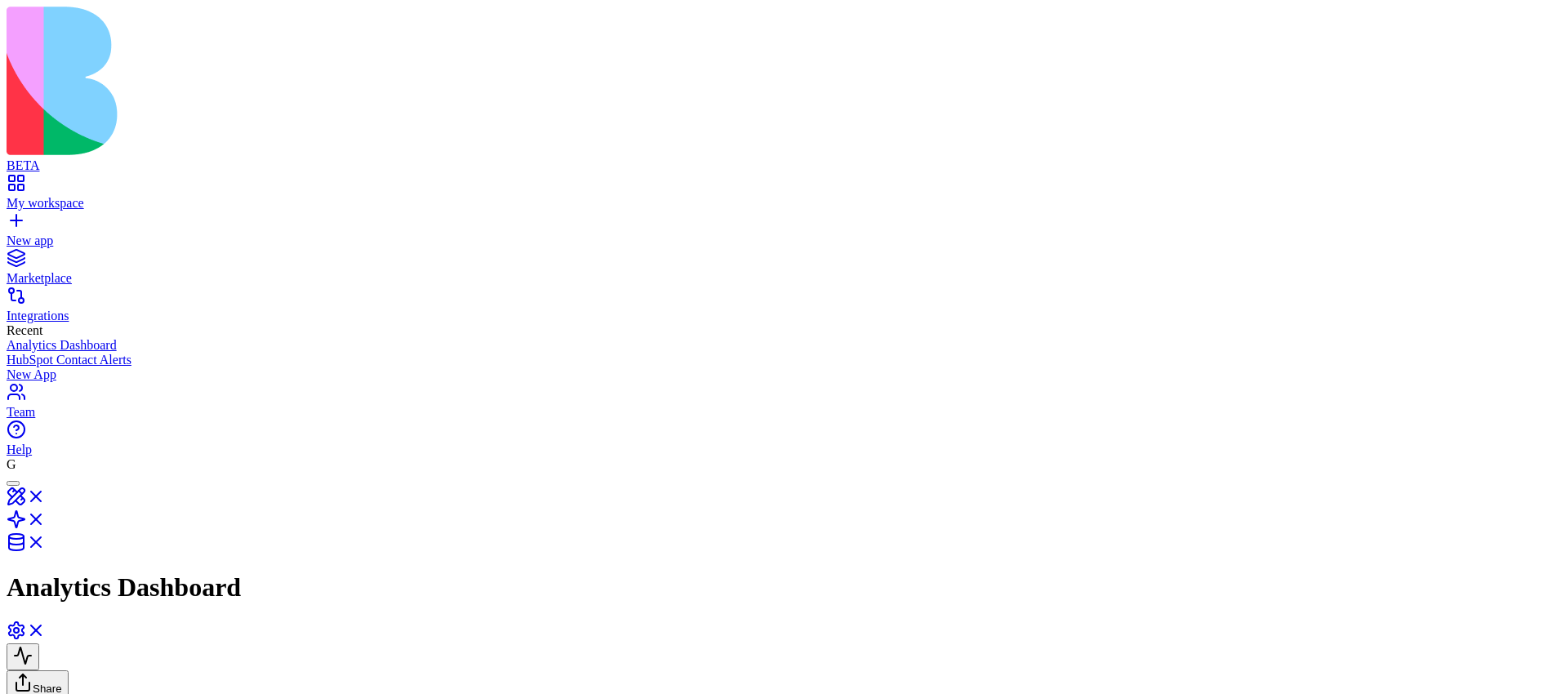 click at bounding box center [23, 807] 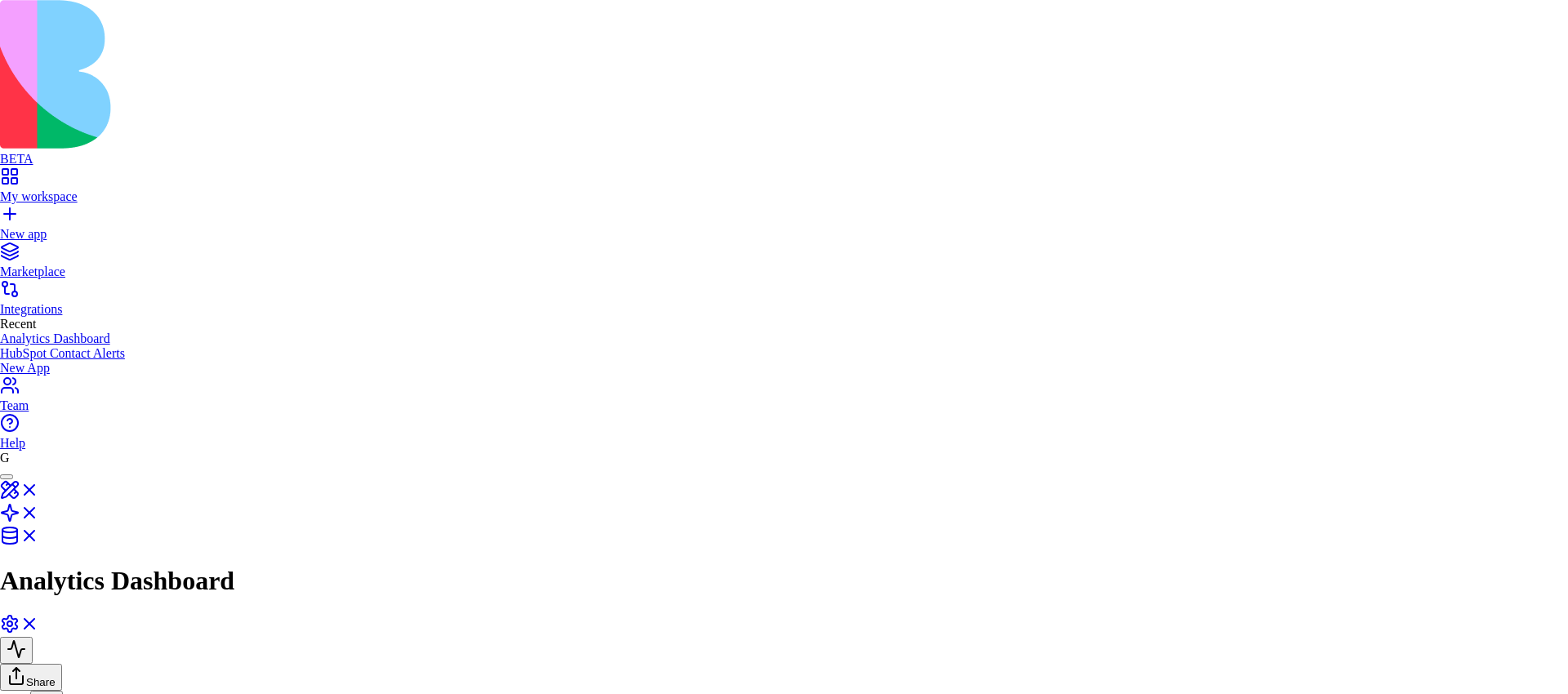 scroll, scrollTop: 21, scrollLeft: 0, axis: vertical 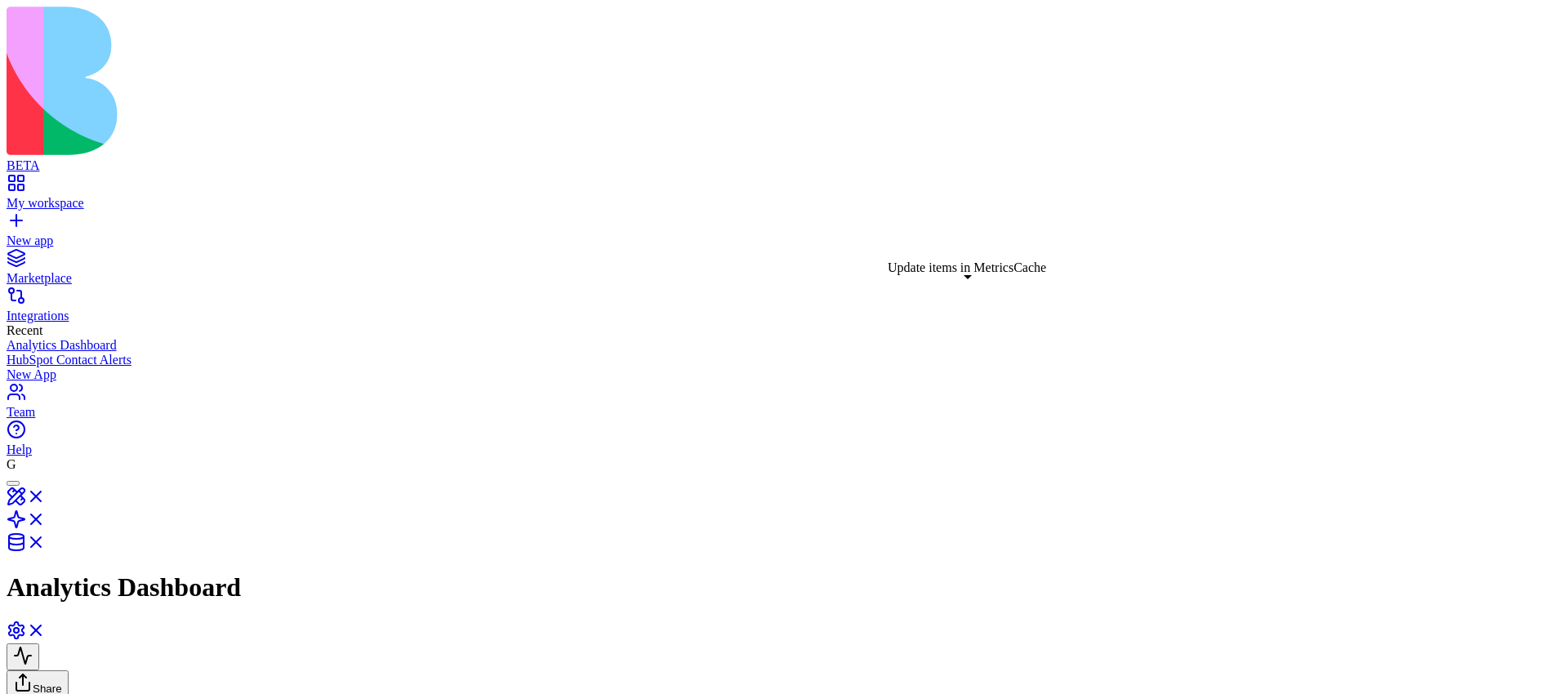 click on "lalala" at bounding box center [680, 1004] 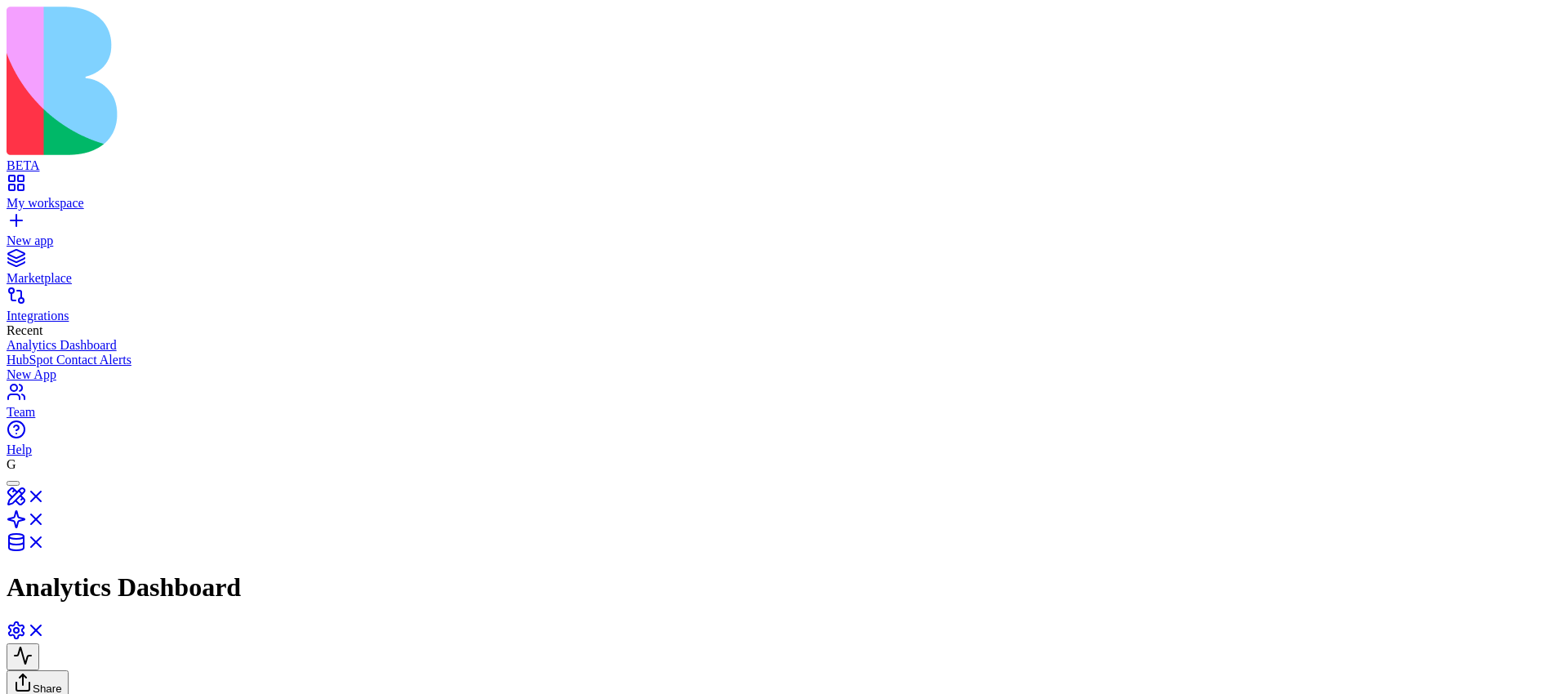 click on "Add Item" at bounding box center (42, 974) 